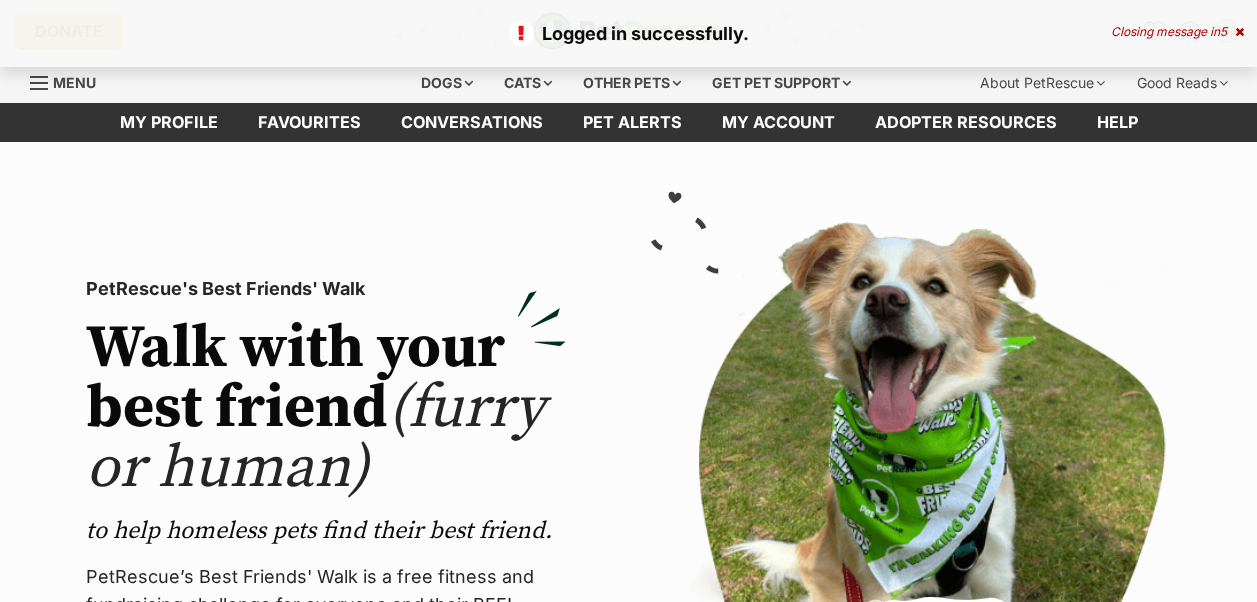 scroll, scrollTop: 0, scrollLeft: 0, axis: both 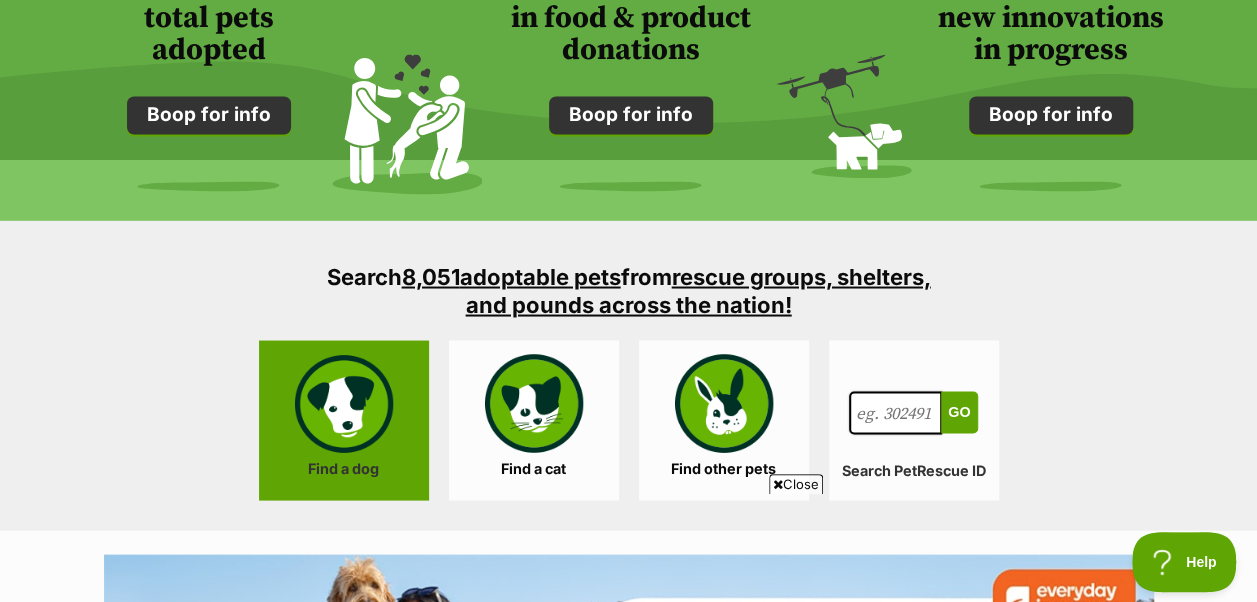 click on "Find a dog" at bounding box center (344, 420) 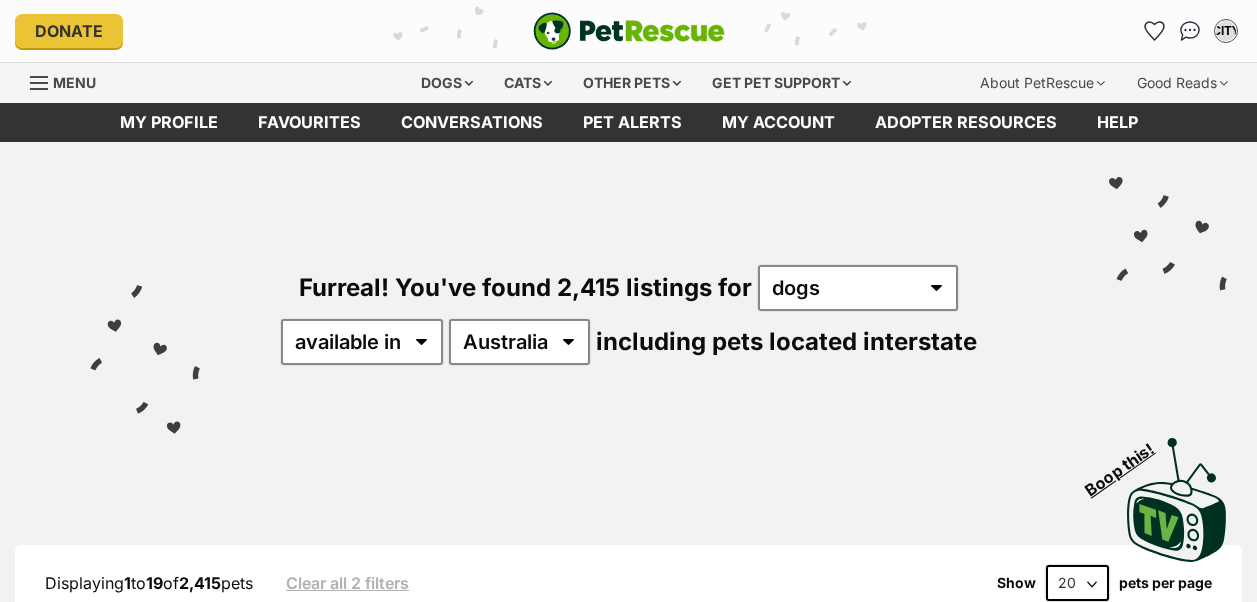 scroll, scrollTop: 0, scrollLeft: 0, axis: both 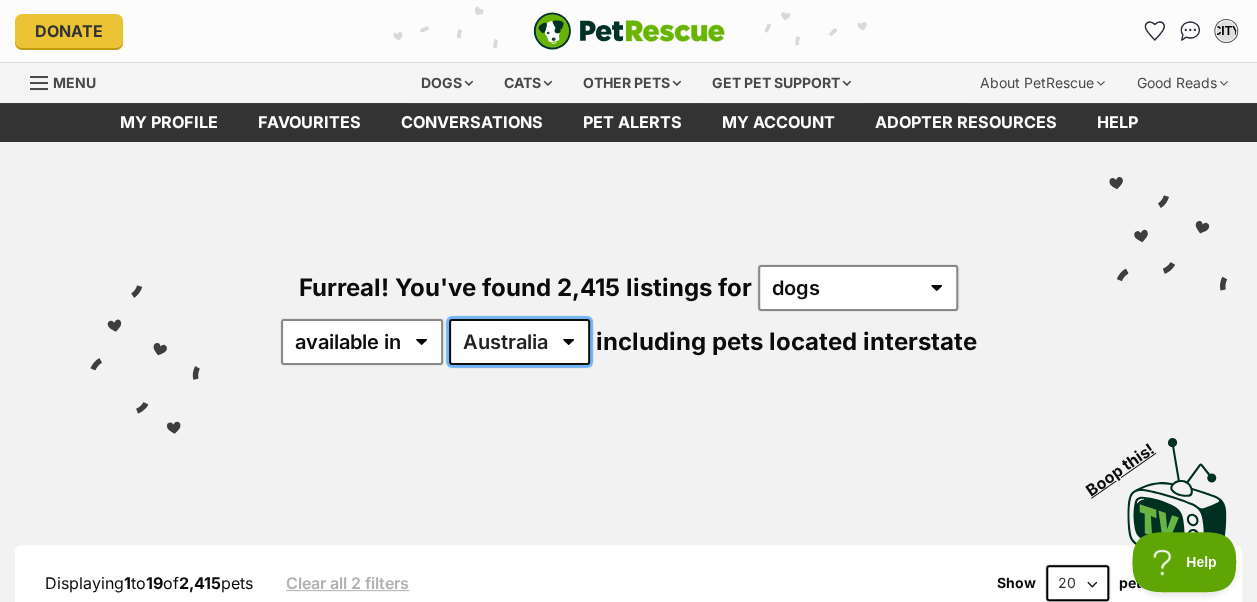 click on "Australia
ACT
NSW
NT
QLD
SA
TAS
VIC
WA" at bounding box center [519, 342] 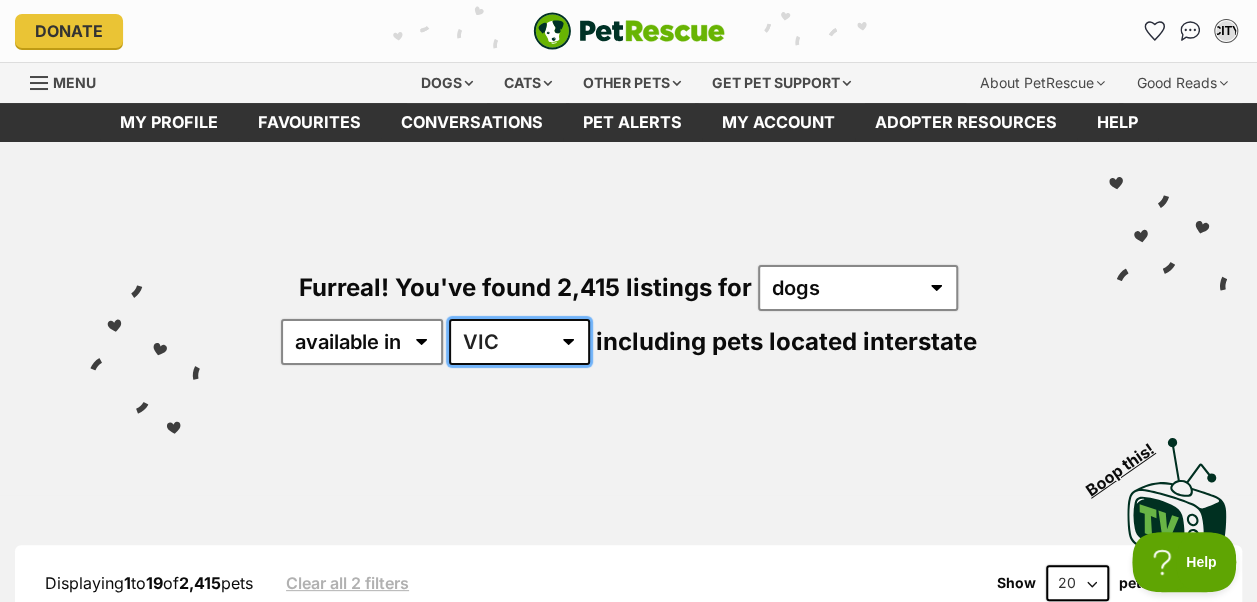 click on "Australia
ACT
NSW
NT
QLD
SA
TAS
VIC
WA" at bounding box center (519, 342) 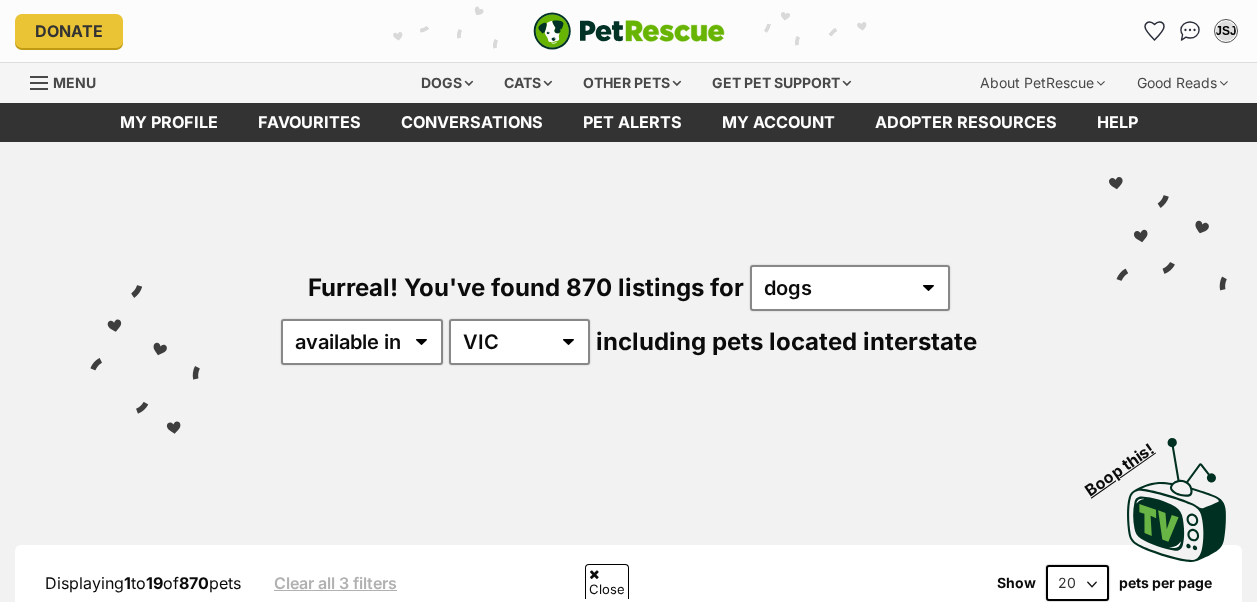 scroll, scrollTop: 400, scrollLeft: 0, axis: vertical 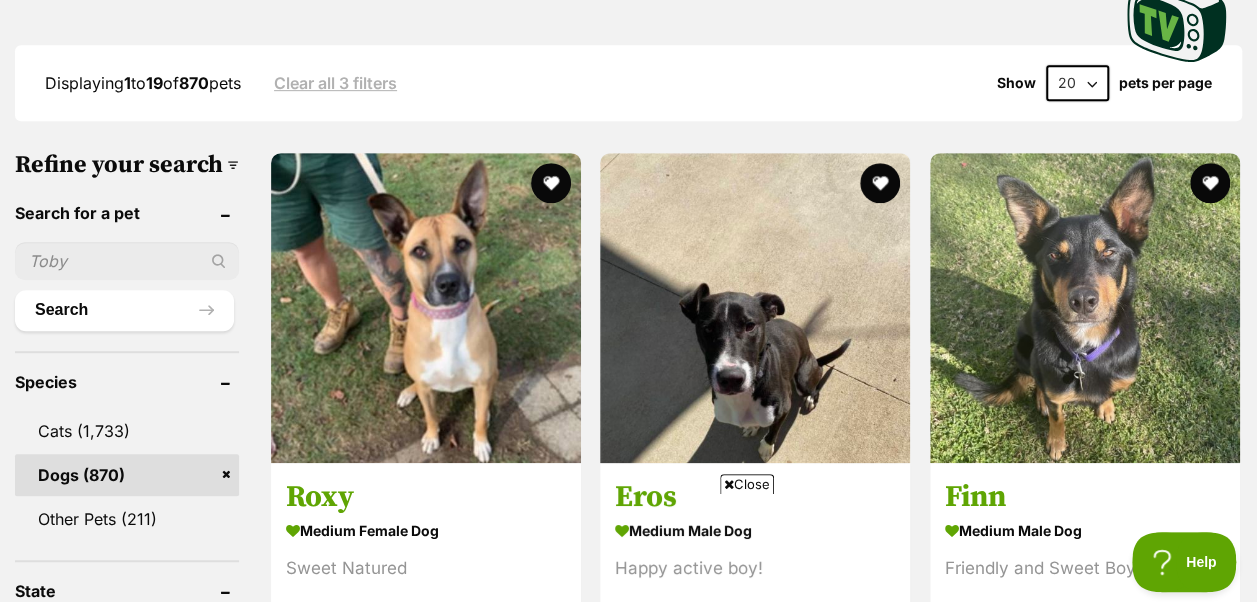 click on "Close" at bounding box center [747, 484] 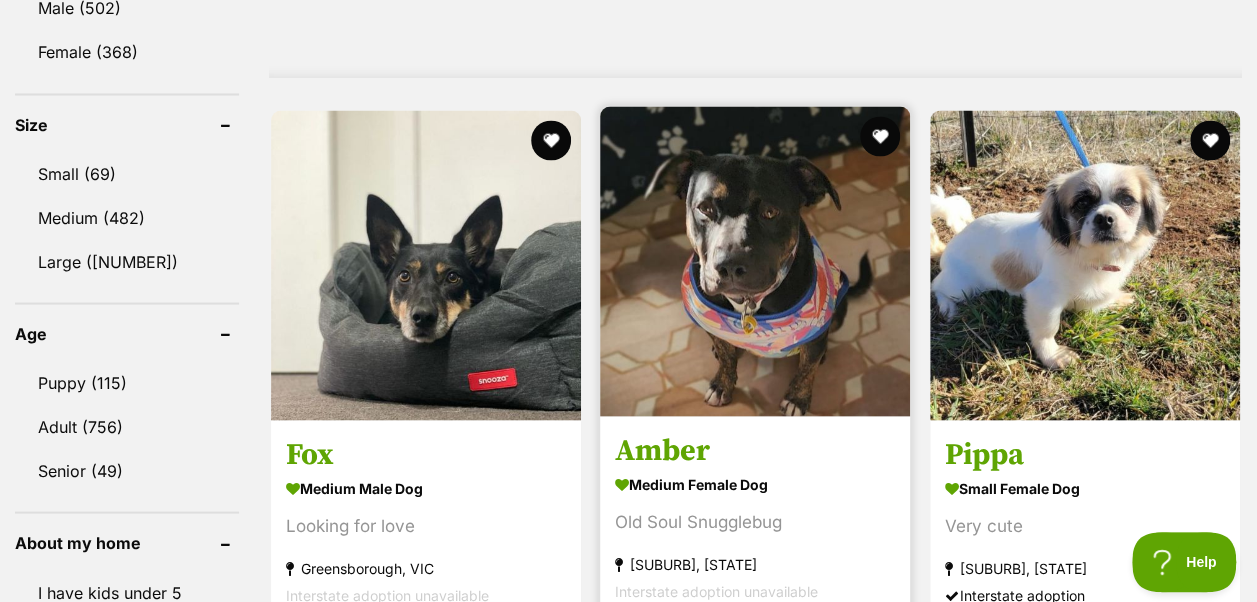scroll, scrollTop: 1800, scrollLeft: 0, axis: vertical 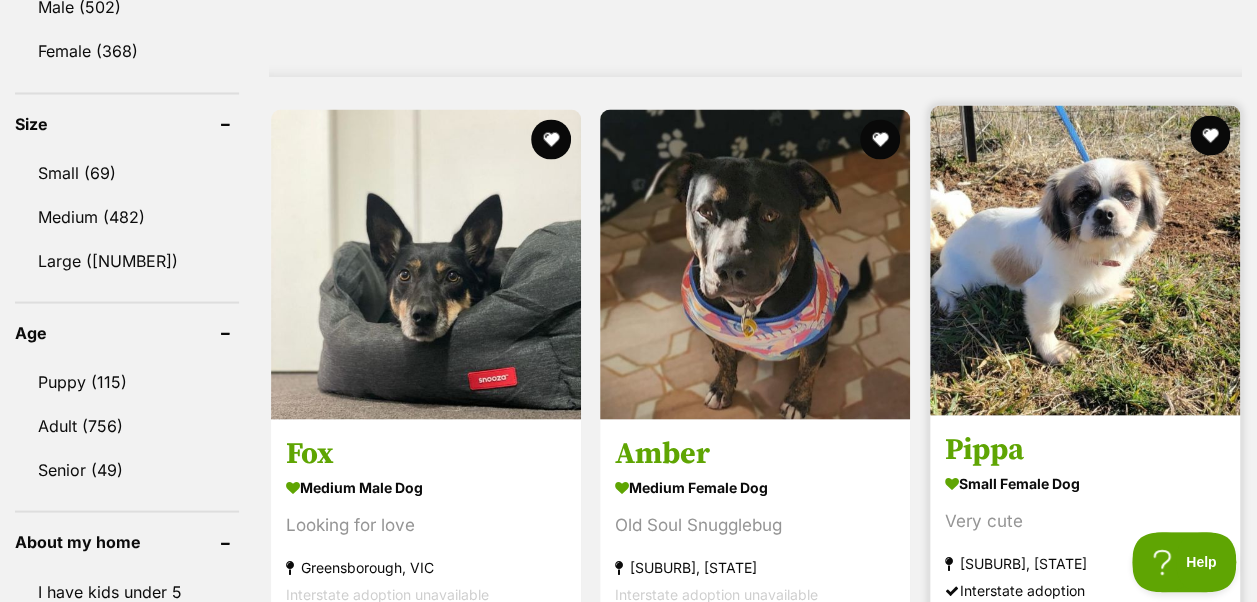 click at bounding box center [1085, 260] 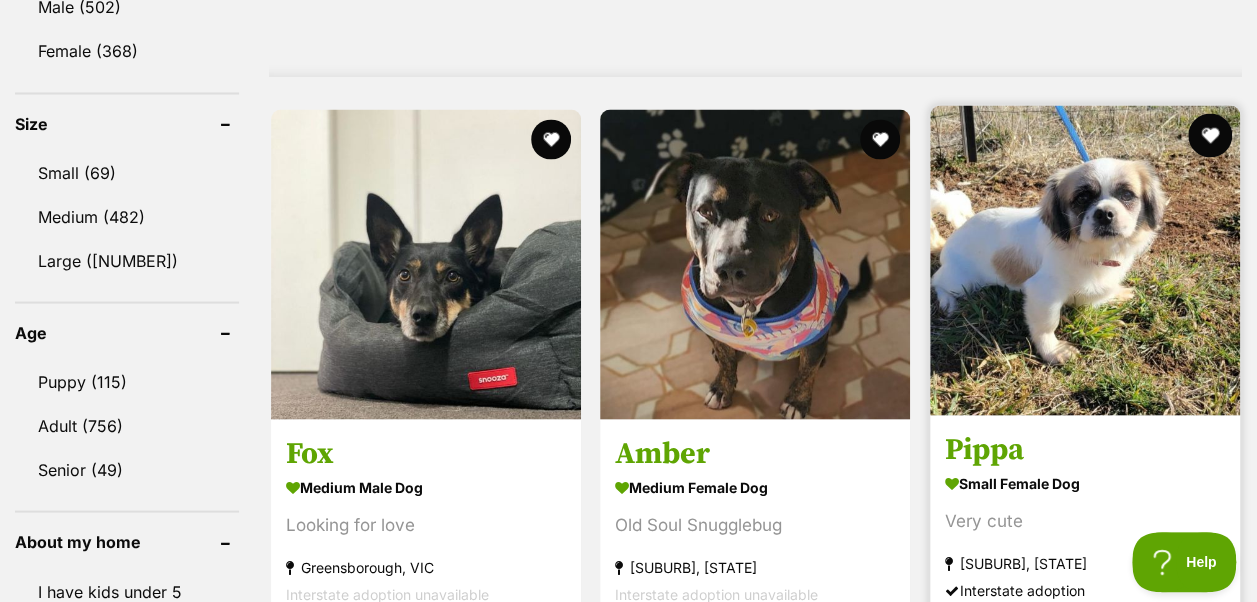 click at bounding box center [1210, 135] 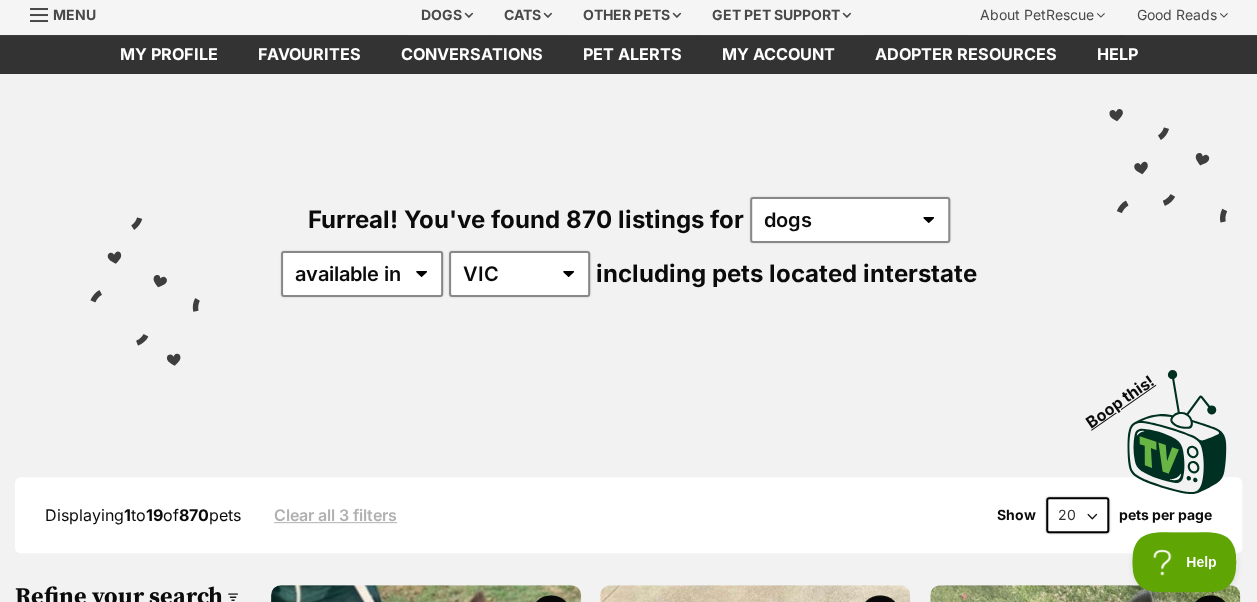 scroll, scrollTop: 0, scrollLeft: 0, axis: both 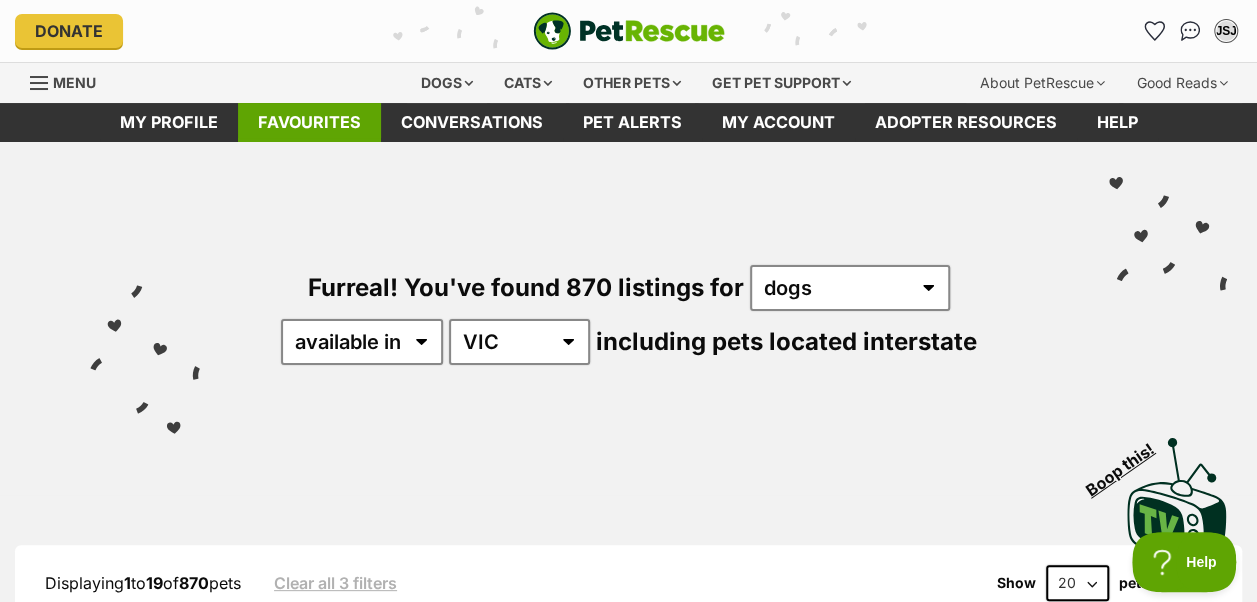 click on "Favourites" at bounding box center [309, 122] 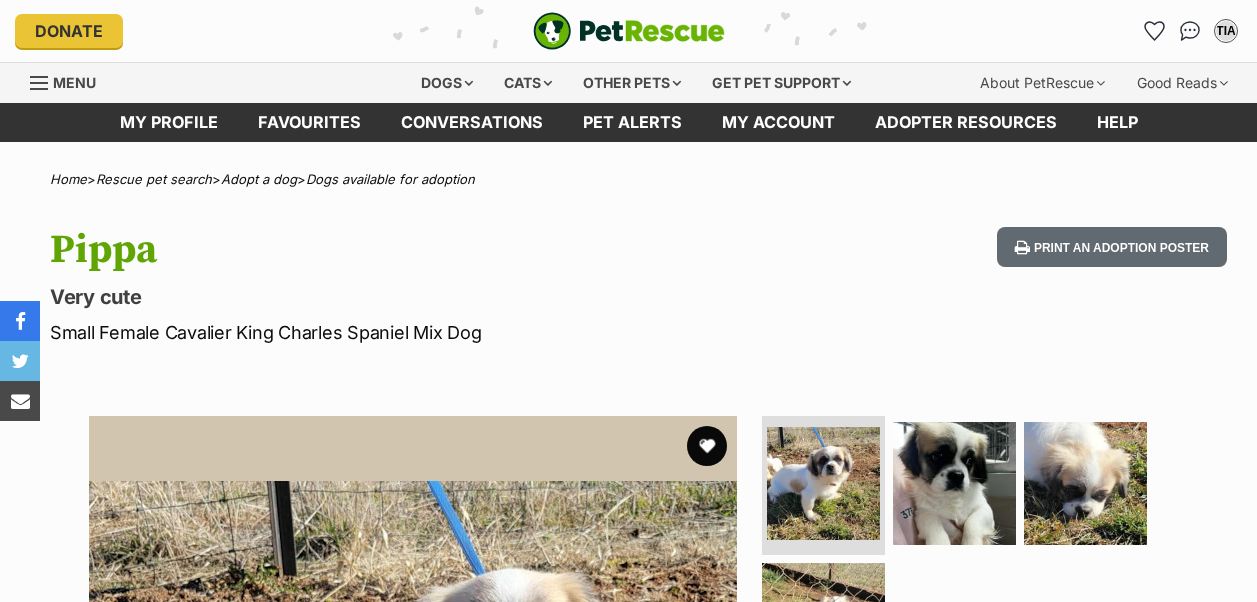 scroll, scrollTop: 0, scrollLeft: 0, axis: both 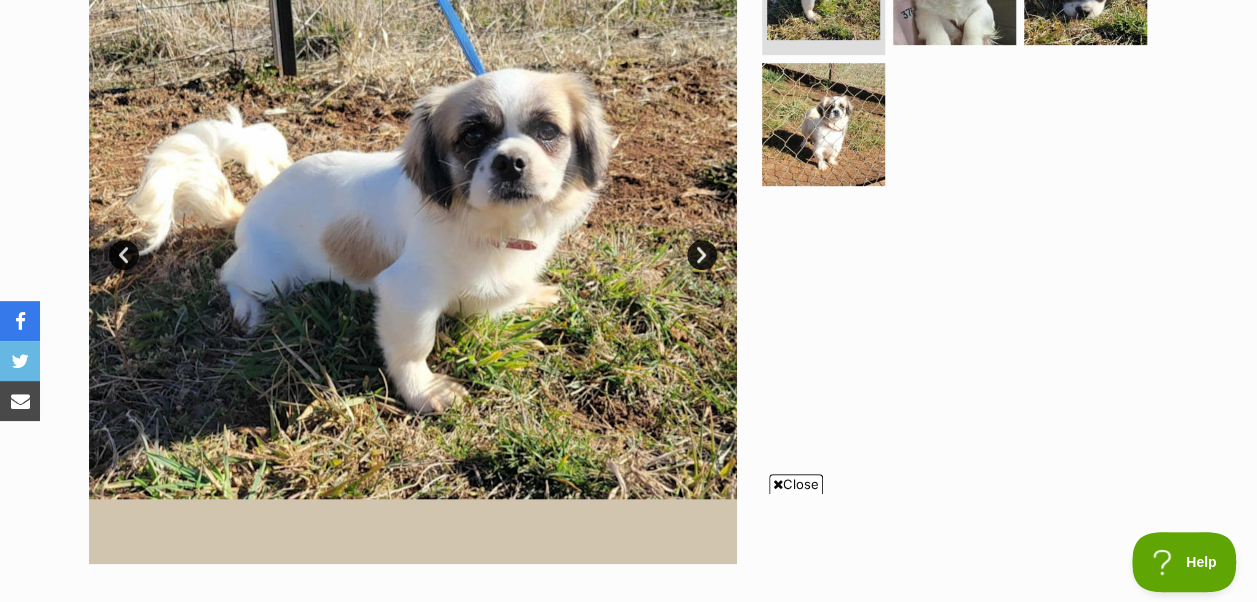click on "Next" at bounding box center [702, 255] 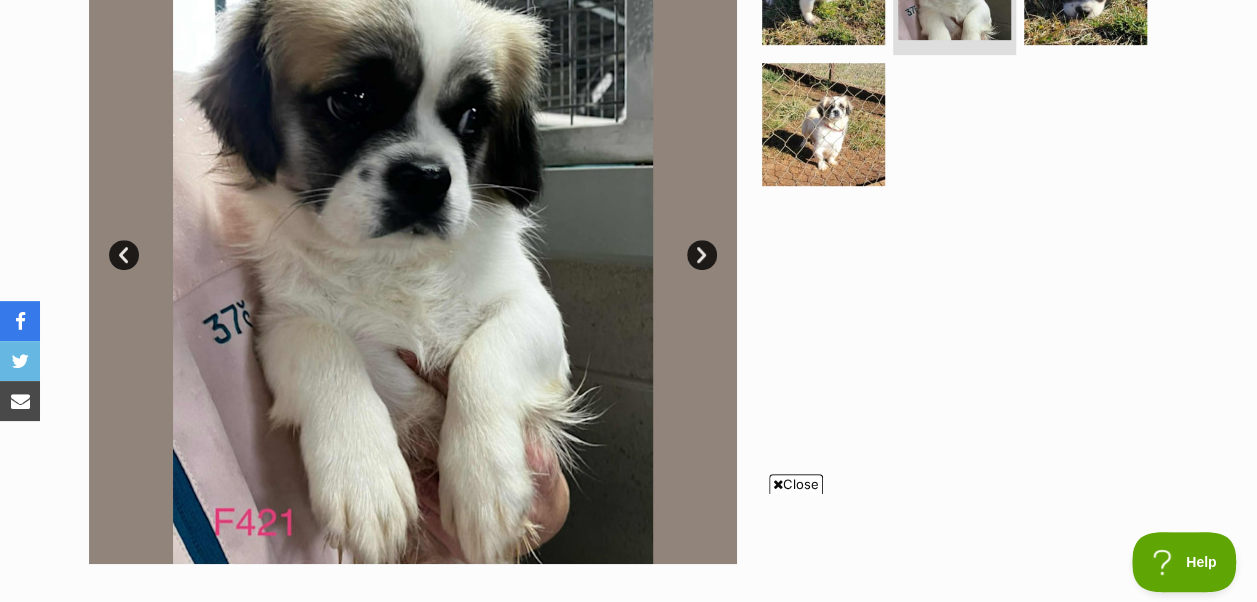 click on "Next" at bounding box center [702, 255] 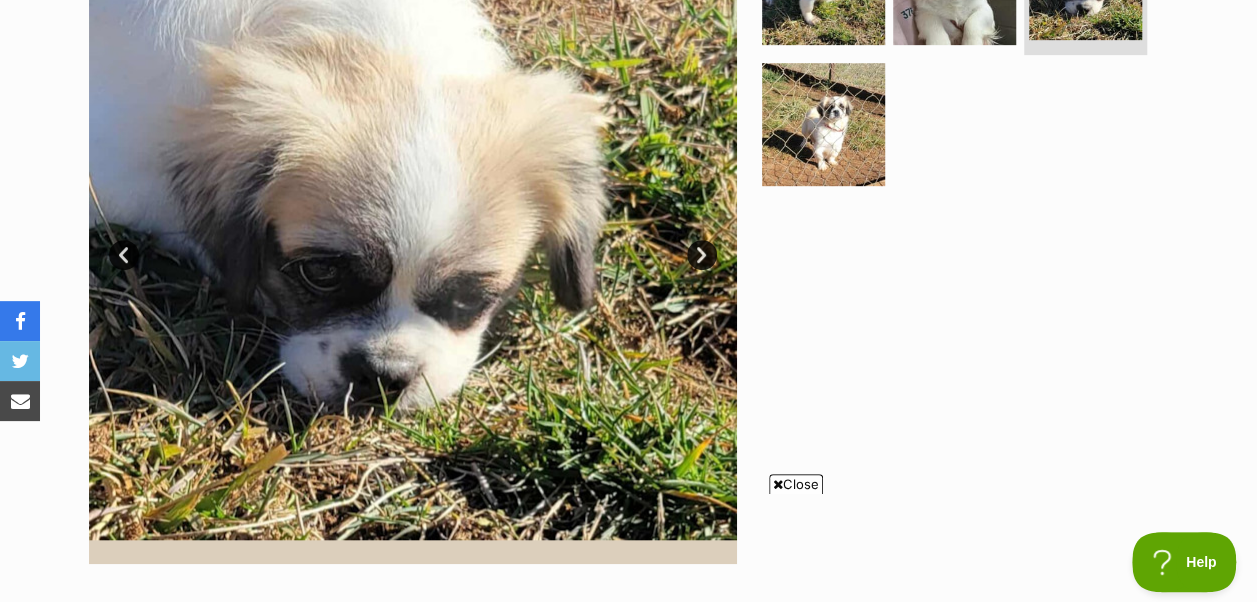 click on "Next" at bounding box center (702, 255) 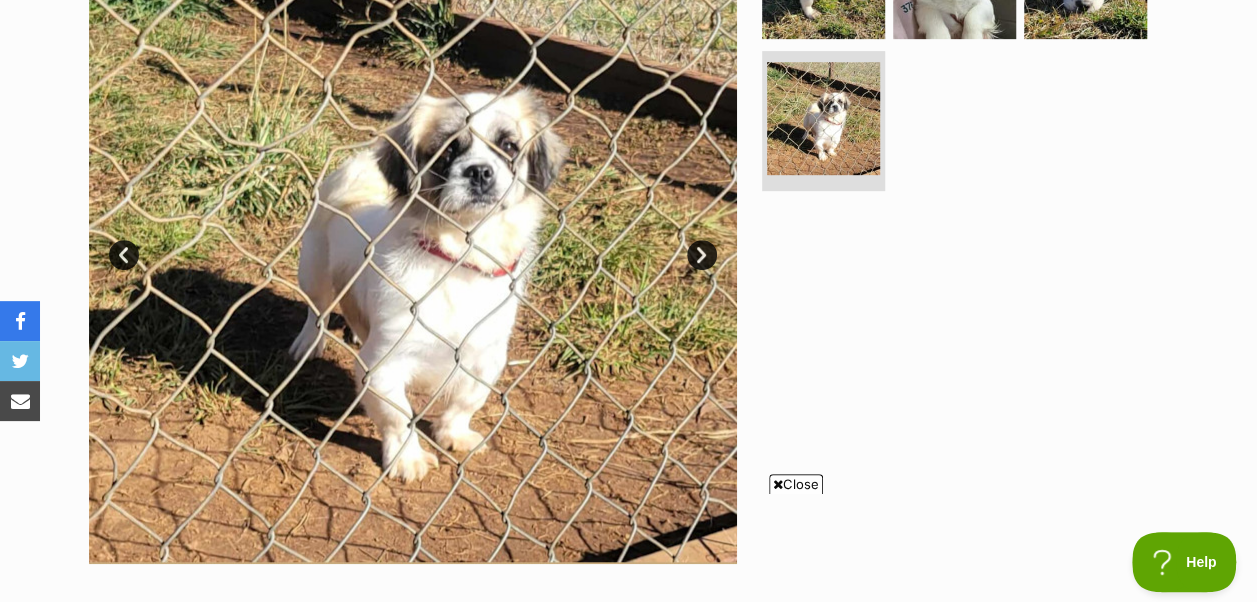 click on "Next" at bounding box center [702, 255] 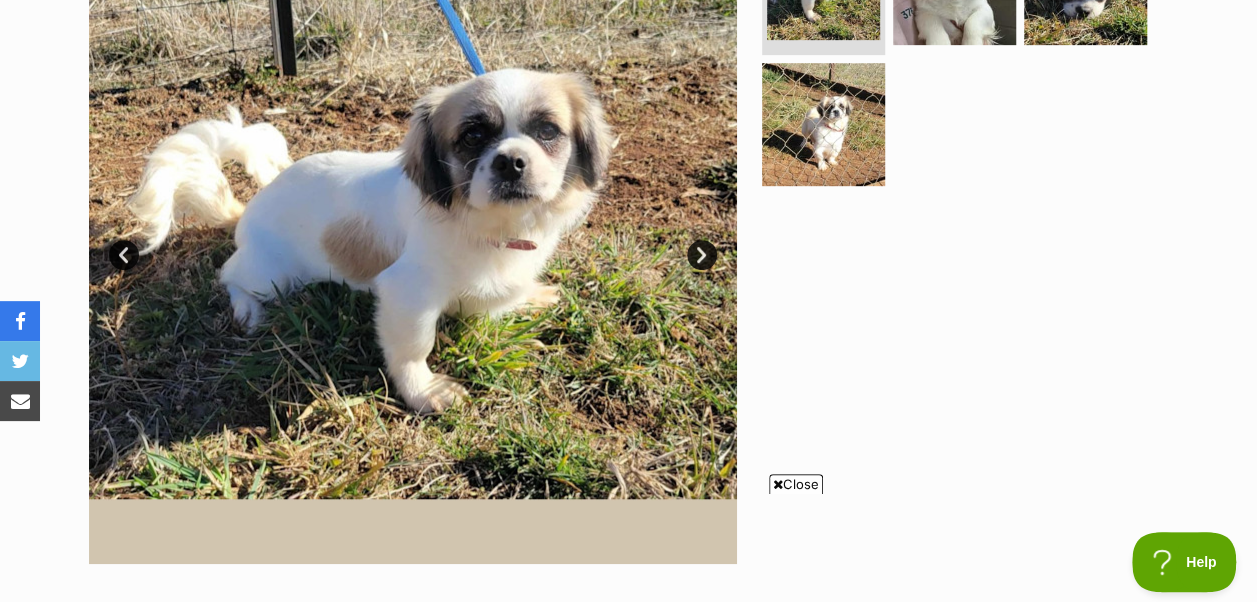 click on "Close" at bounding box center [796, 484] 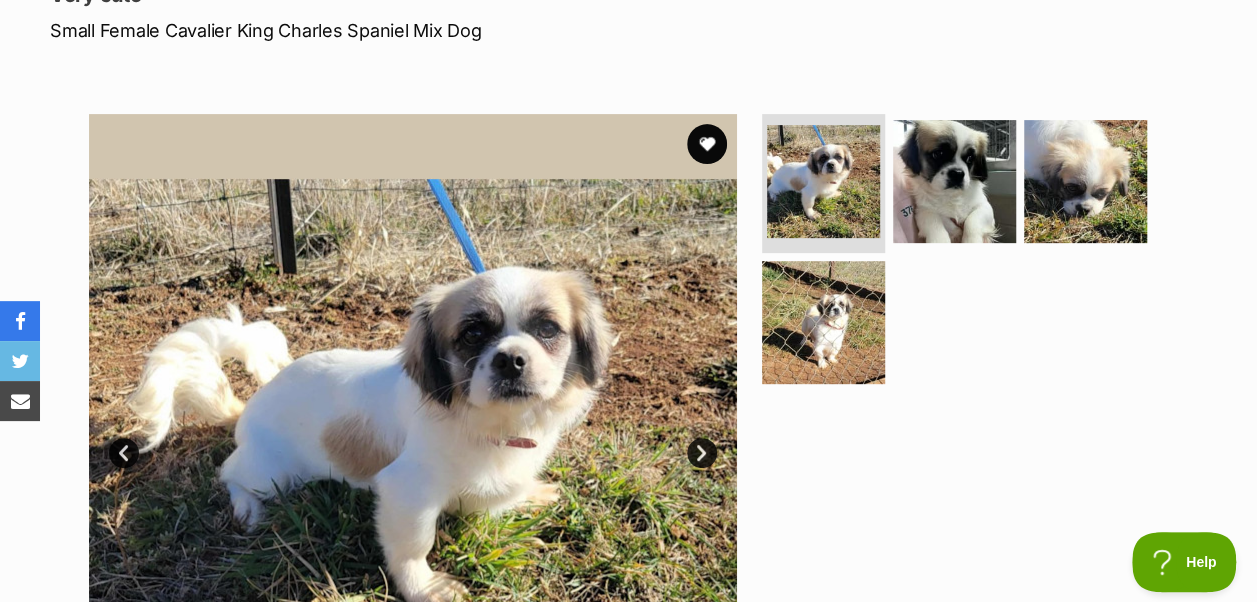 scroll, scrollTop: 300, scrollLeft: 0, axis: vertical 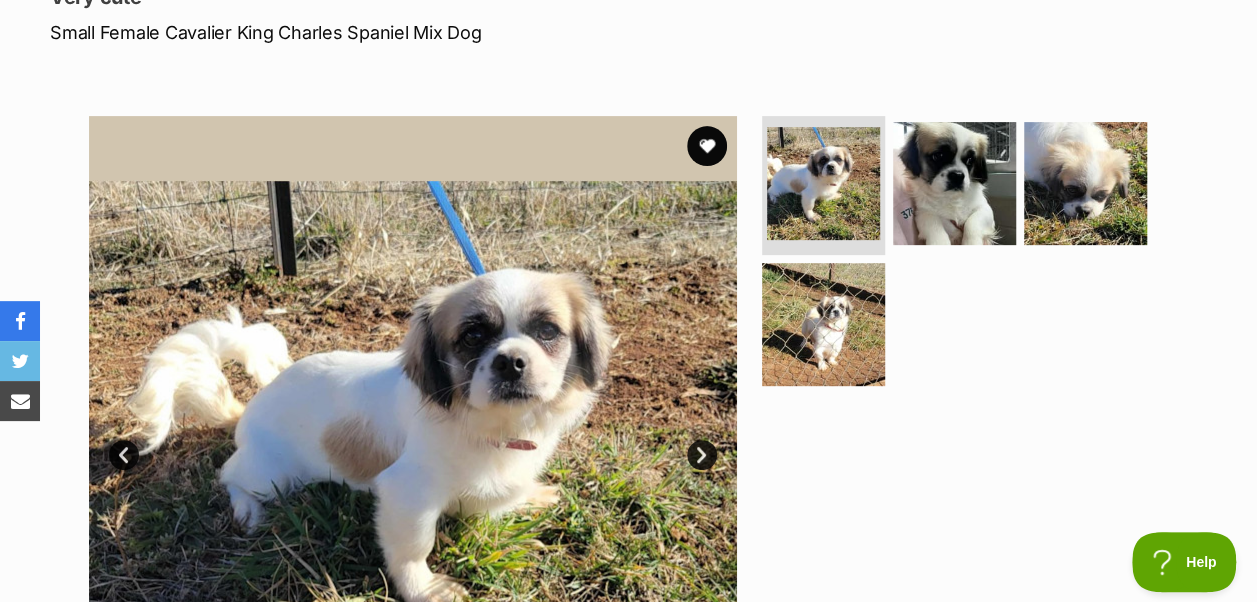 click on "Next" at bounding box center (702, 455) 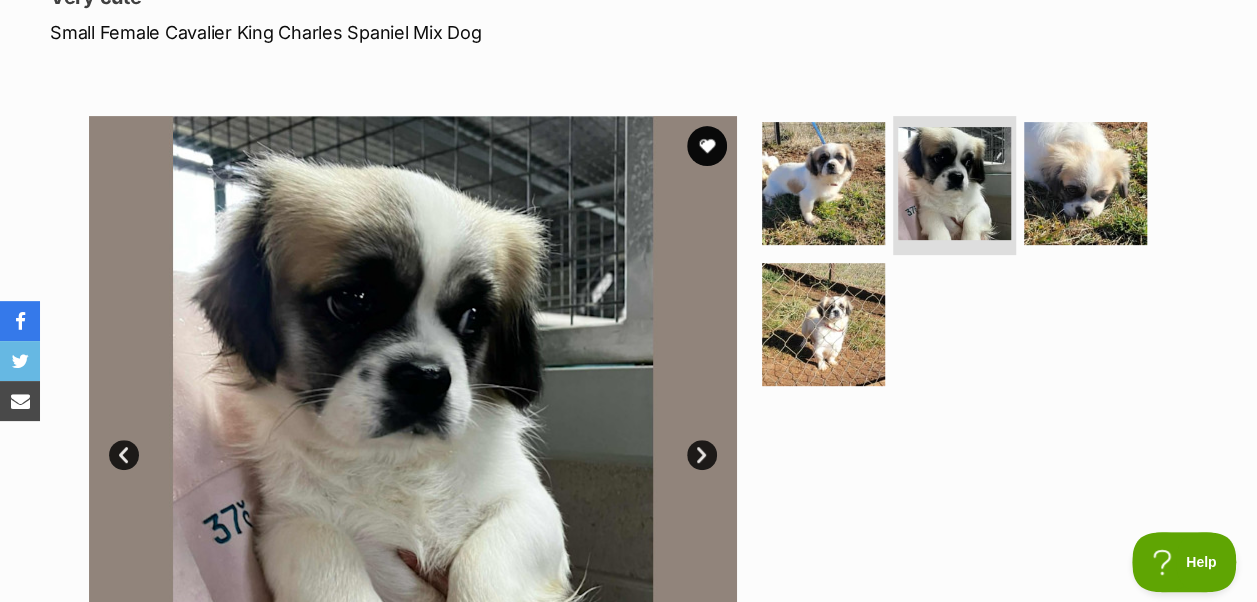 click on "Next" at bounding box center [702, 455] 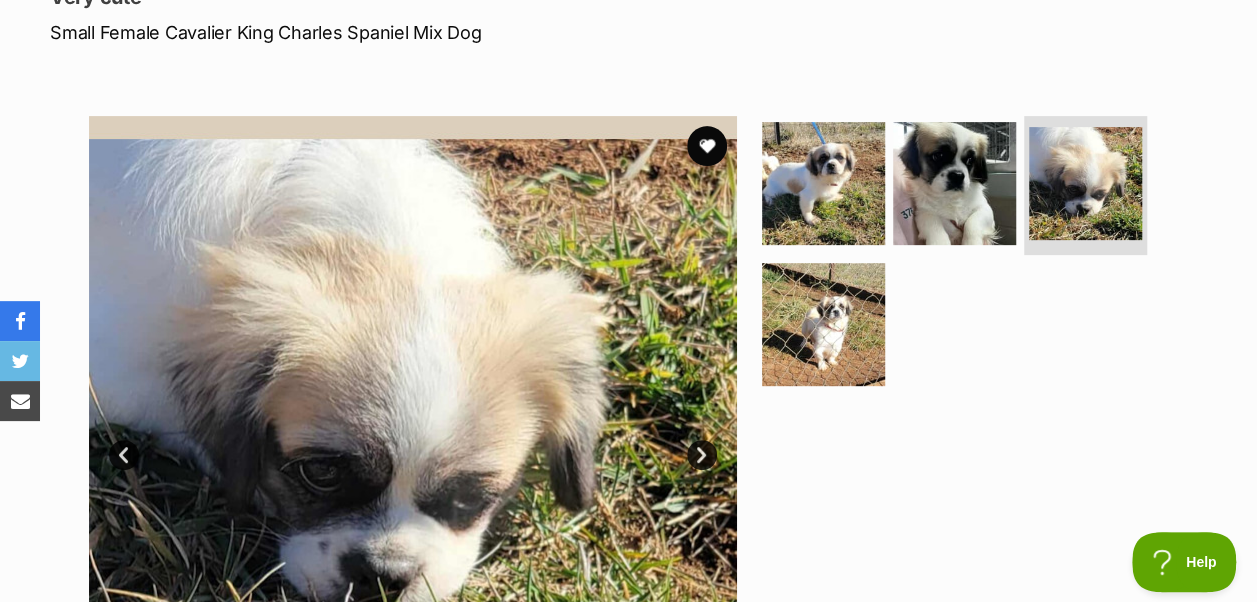 click on "Next" at bounding box center [702, 455] 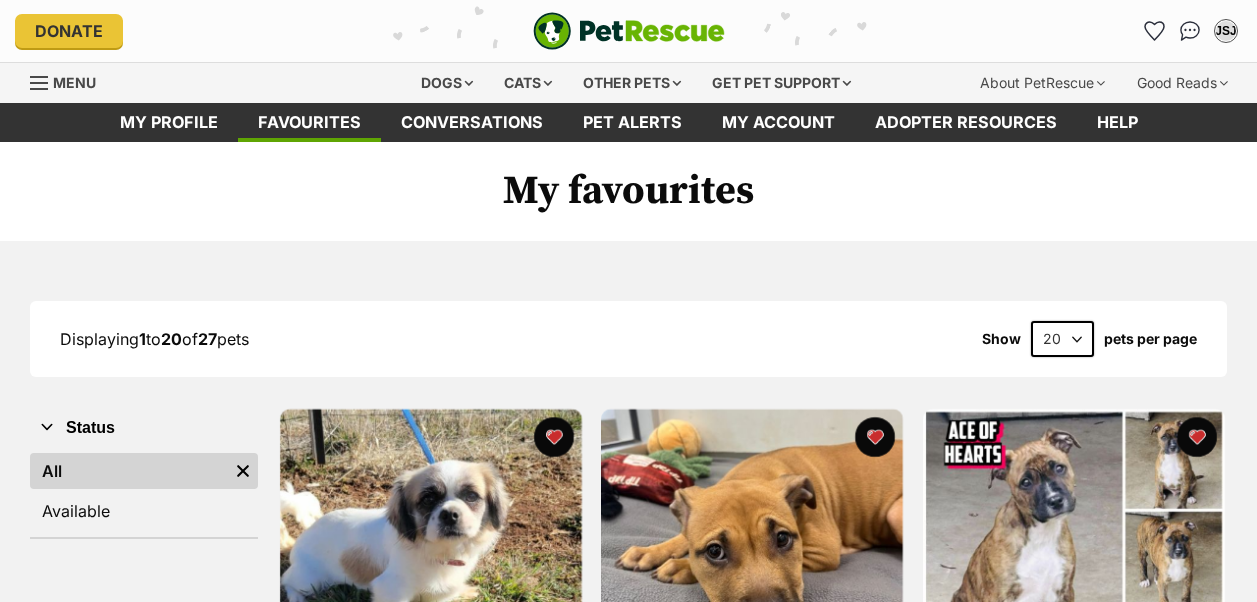 scroll, scrollTop: 0, scrollLeft: 0, axis: both 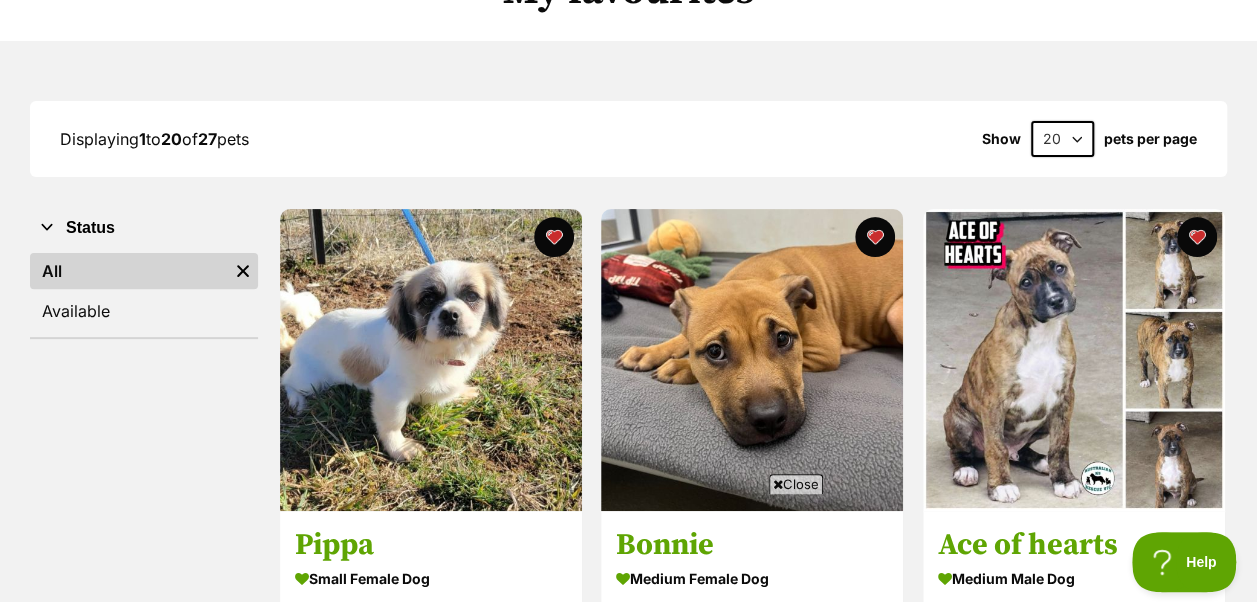 click on "Close" at bounding box center [796, 484] 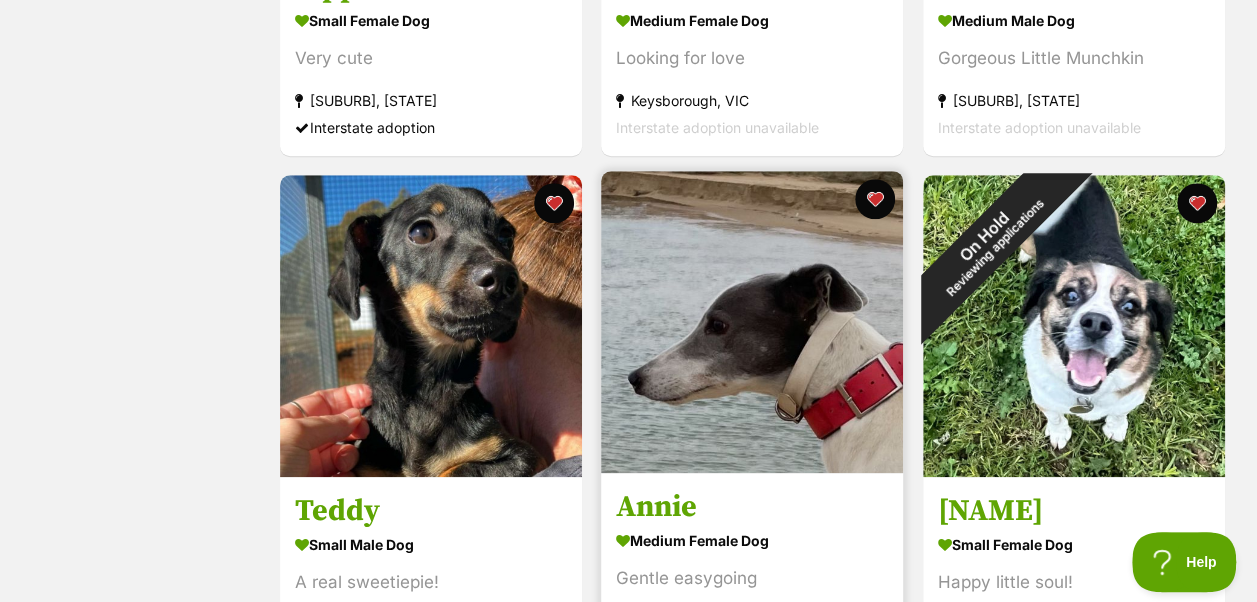 scroll, scrollTop: 800, scrollLeft: 0, axis: vertical 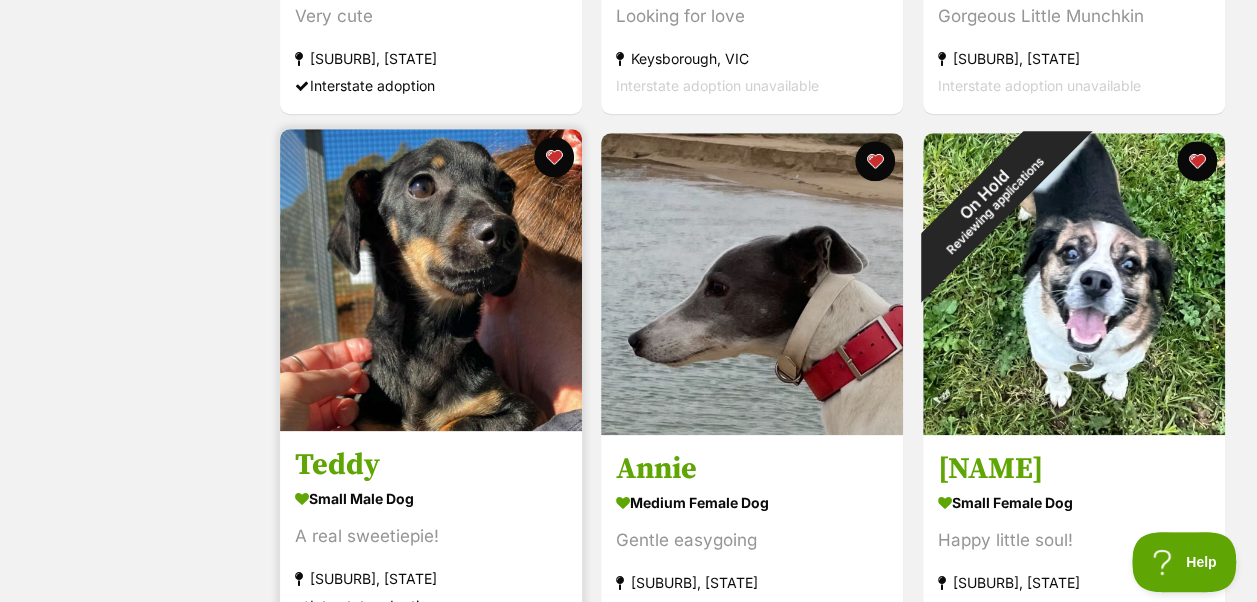 click at bounding box center [431, 280] 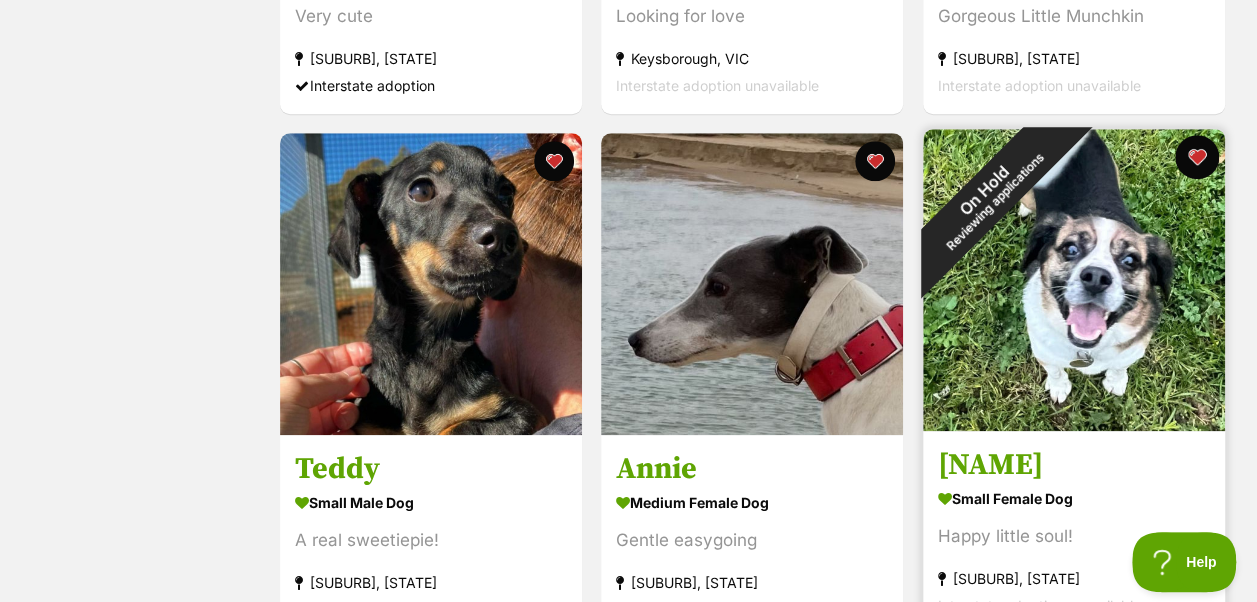 click at bounding box center [1197, 157] 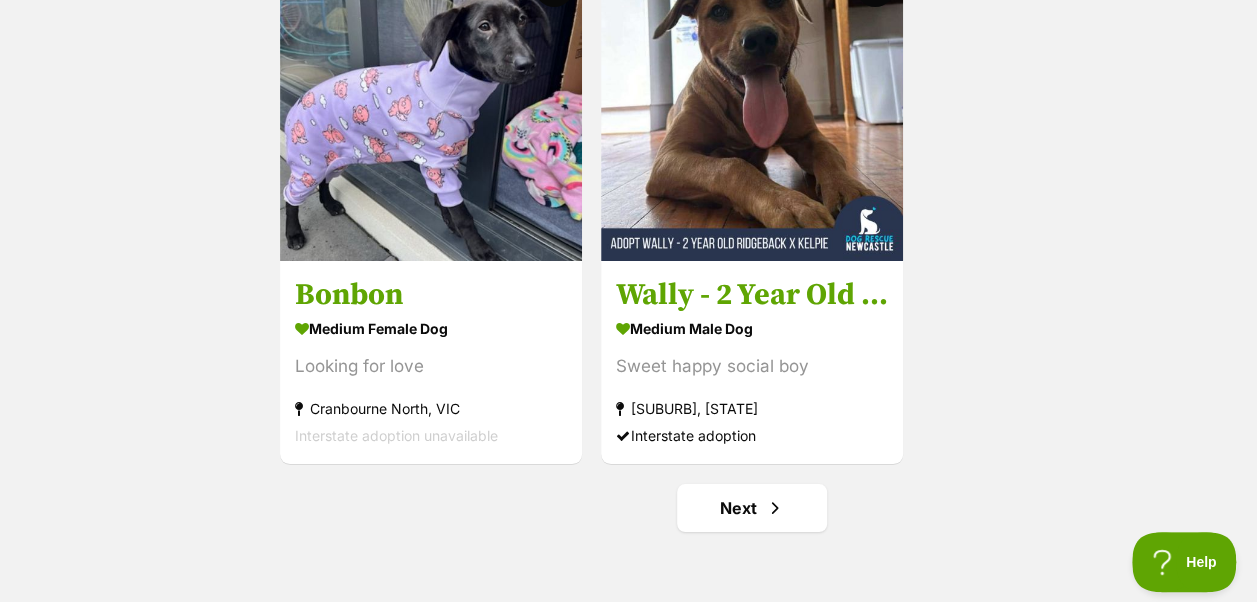 scroll, scrollTop: 3600, scrollLeft: 0, axis: vertical 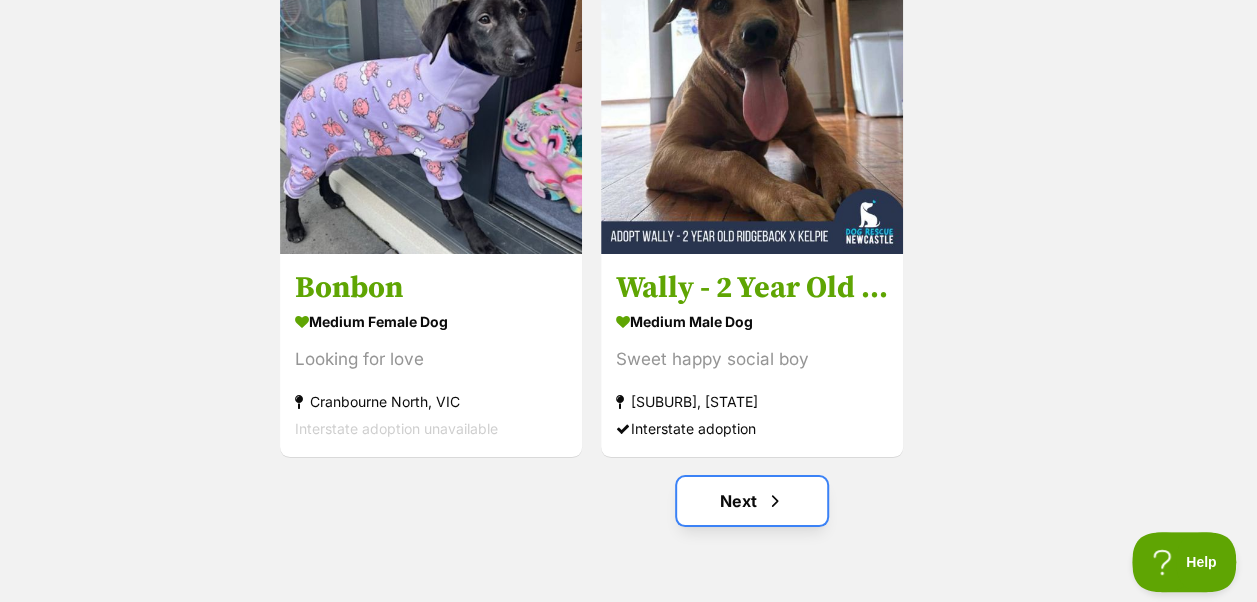 click on "Next" at bounding box center (752, 501) 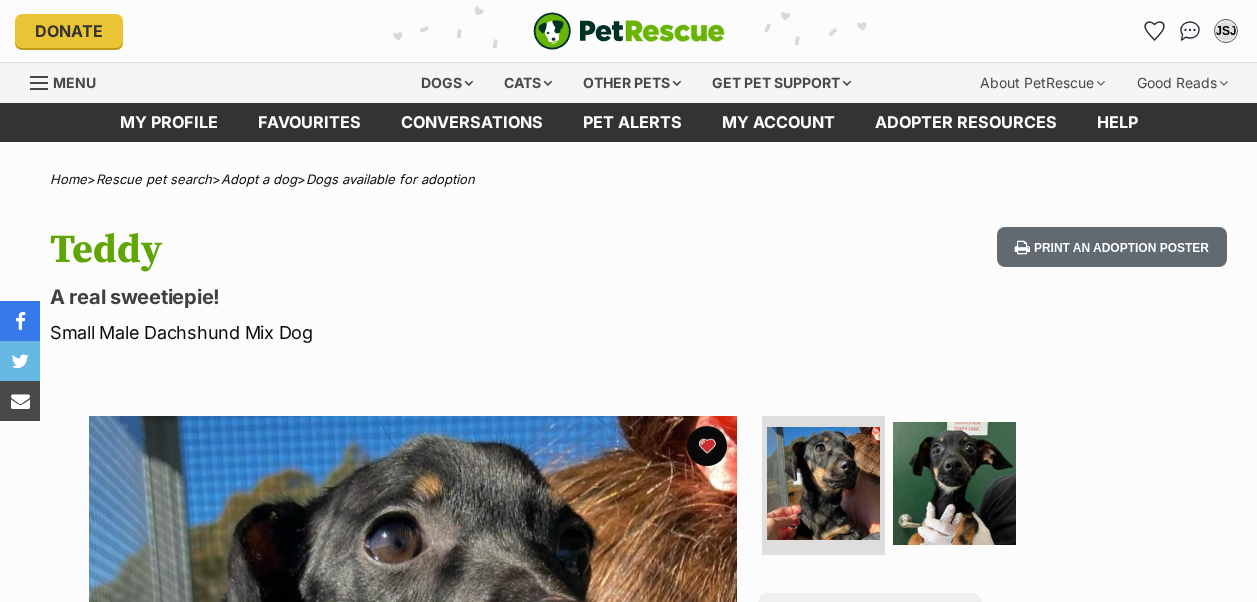 scroll, scrollTop: 0, scrollLeft: 0, axis: both 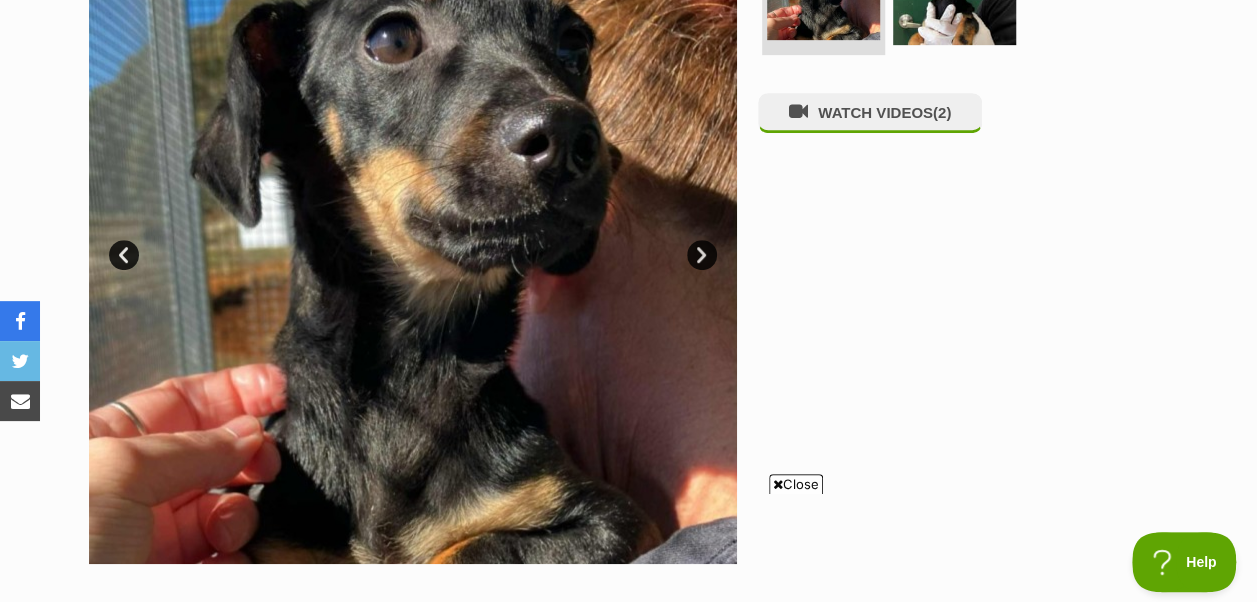 click on "Close" at bounding box center (796, 484) 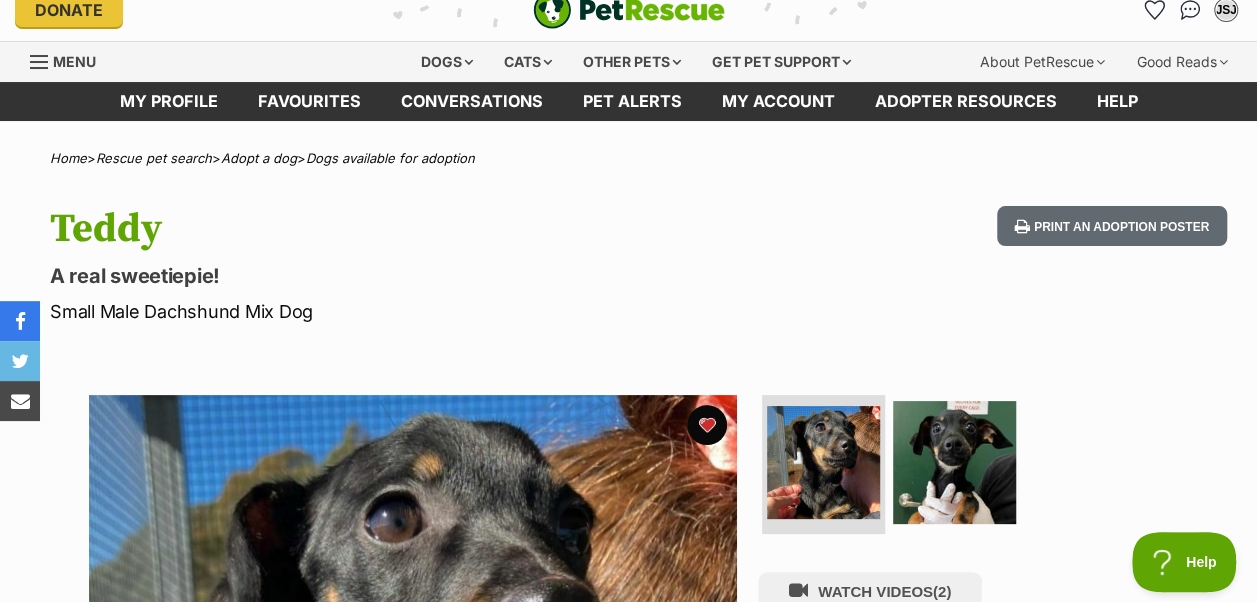 scroll, scrollTop: 0, scrollLeft: 0, axis: both 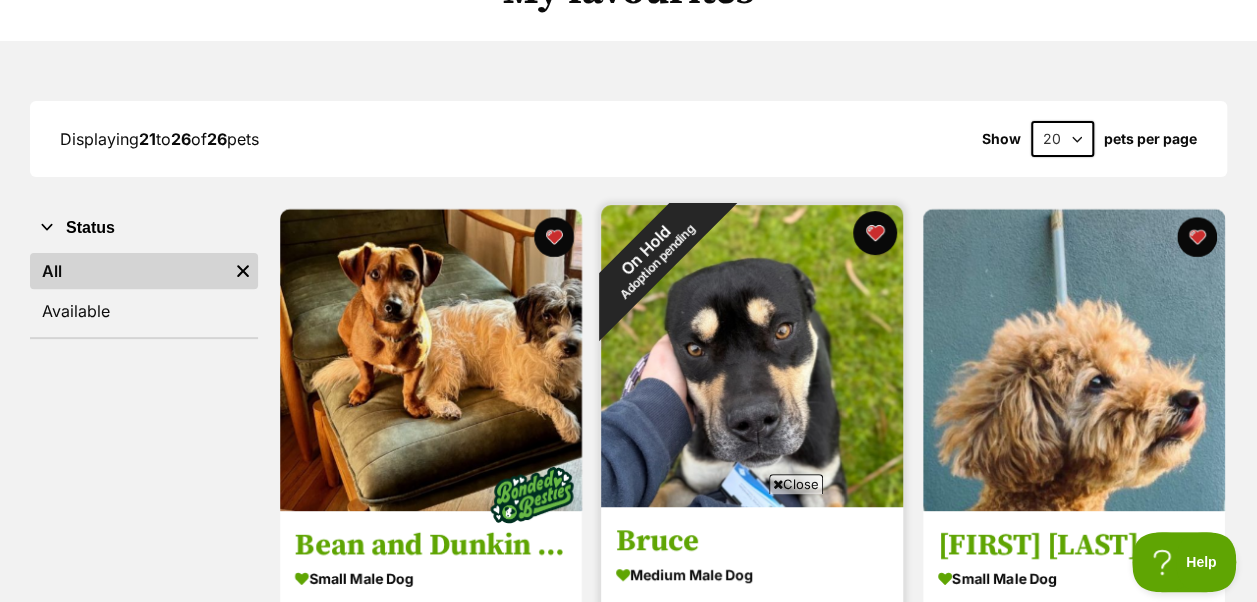 click at bounding box center [876, 233] 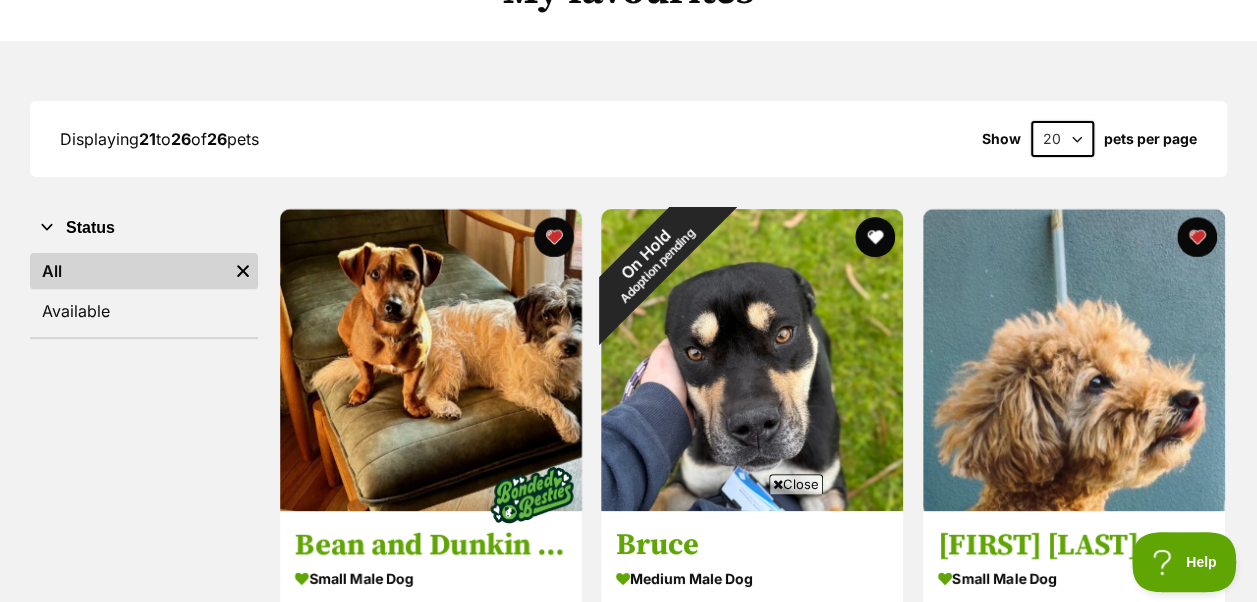 click on "Close" at bounding box center (796, 484) 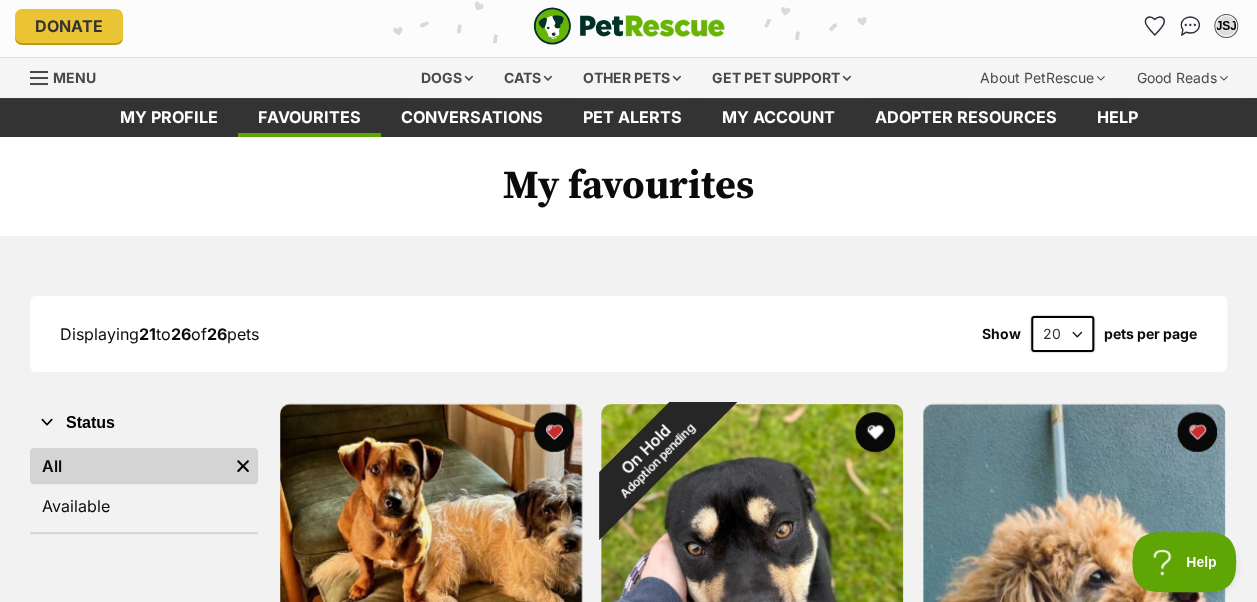 scroll, scrollTop: 0, scrollLeft: 0, axis: both 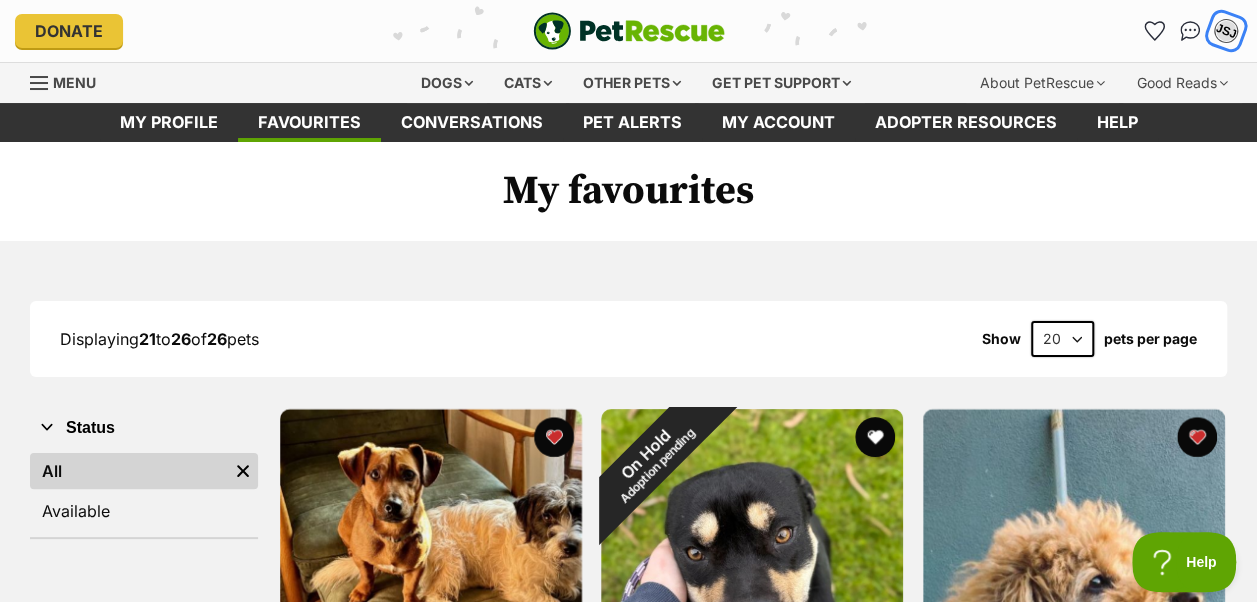 click on "JSJ" at bounding box center [1226, 31] 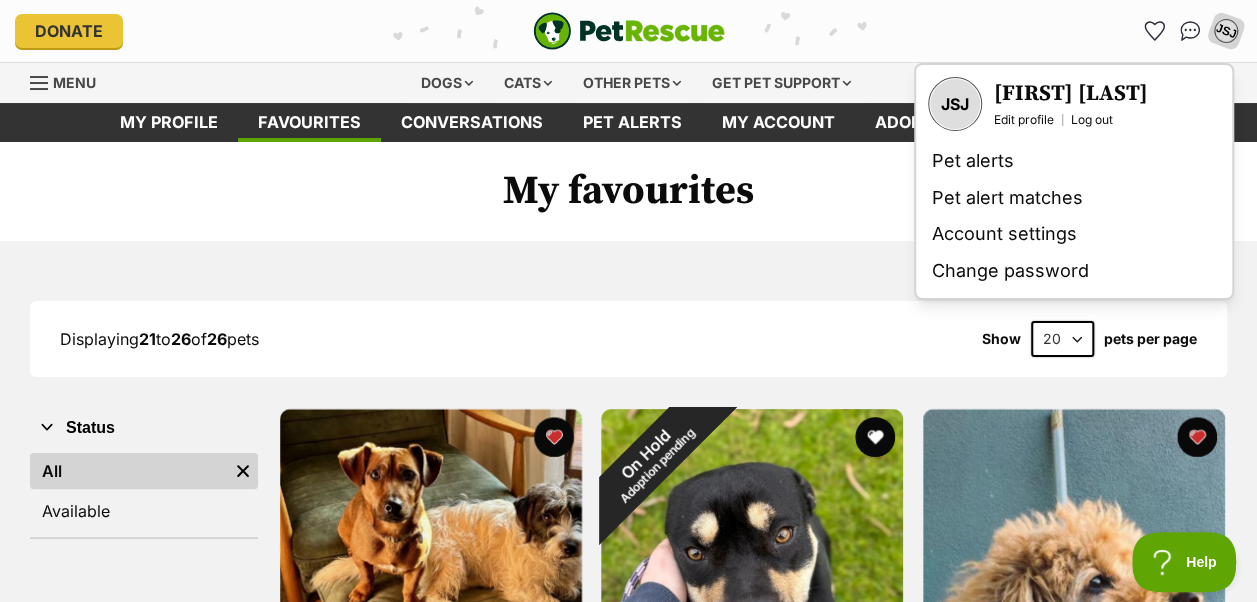 click on "Jenny St John
Edit profile
Log out" at bounding box center (1071, 104) 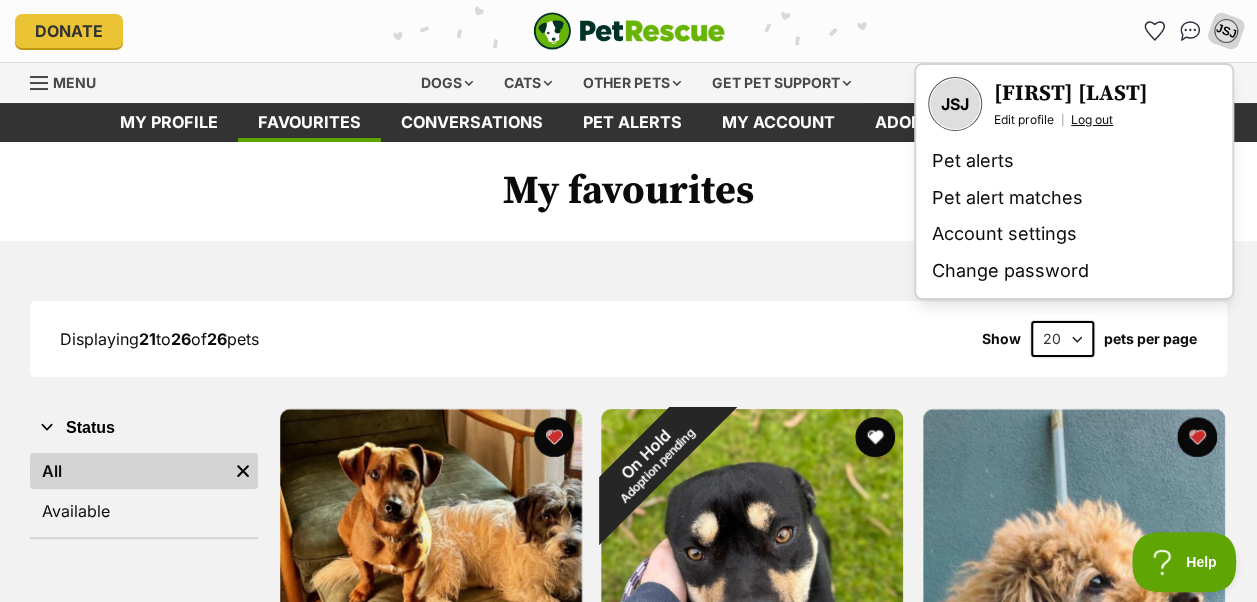 click on "Log out" at bounding box center [1092, 120] 